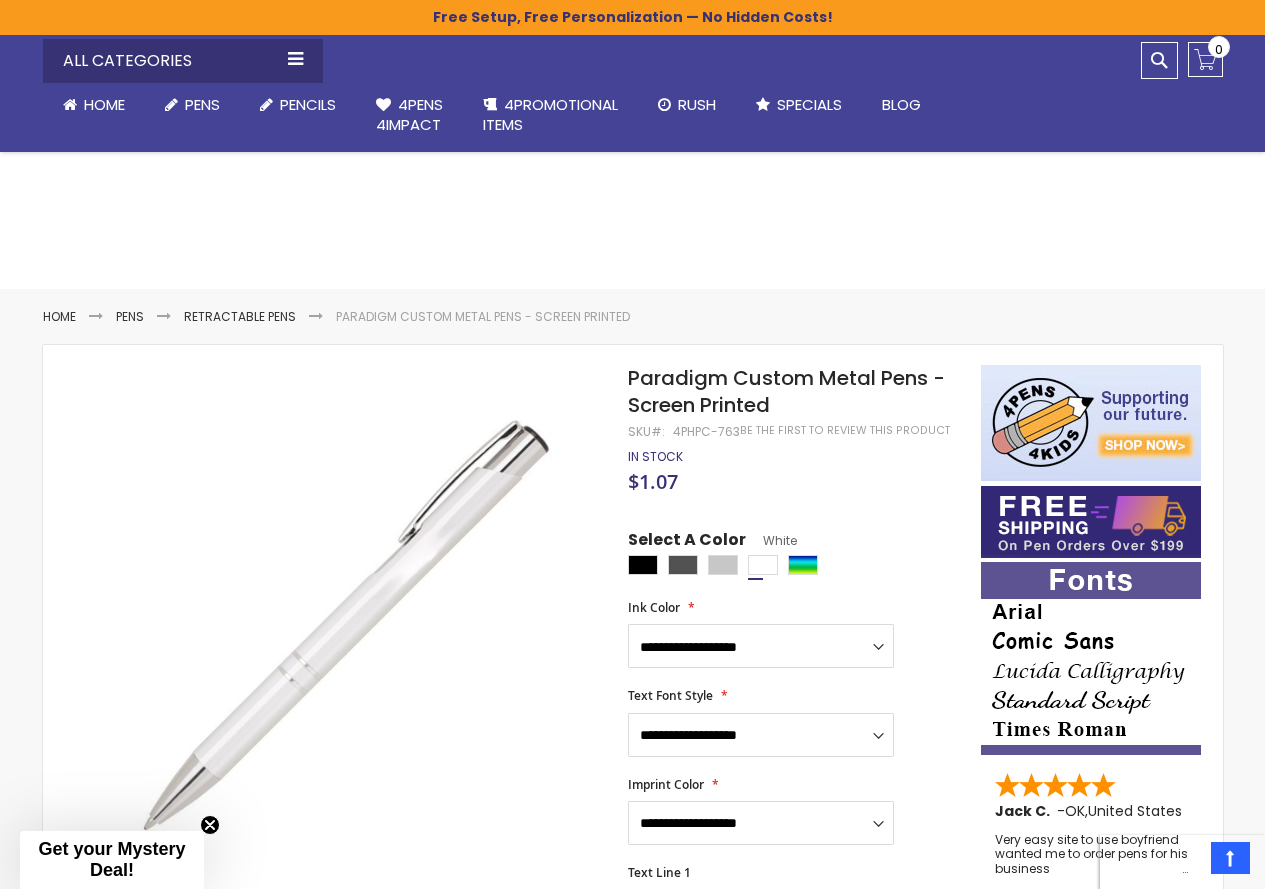 scroll, scrollTop: 400, scrollLeft: 0, axis: vertical 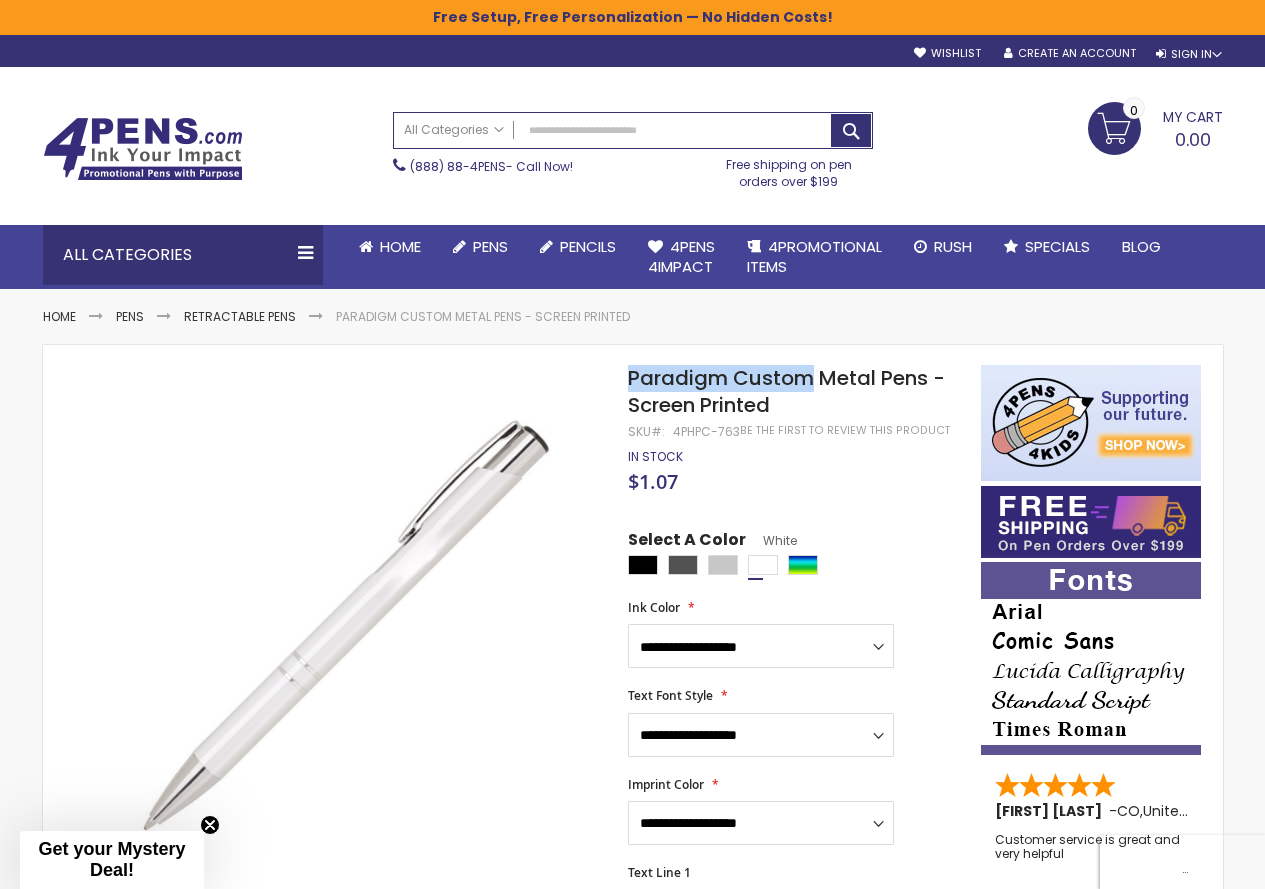 drag, startPoint x: 623, startPoint y: 375, endPoint x: 815, endPoint y: 373, distance: 192.01042 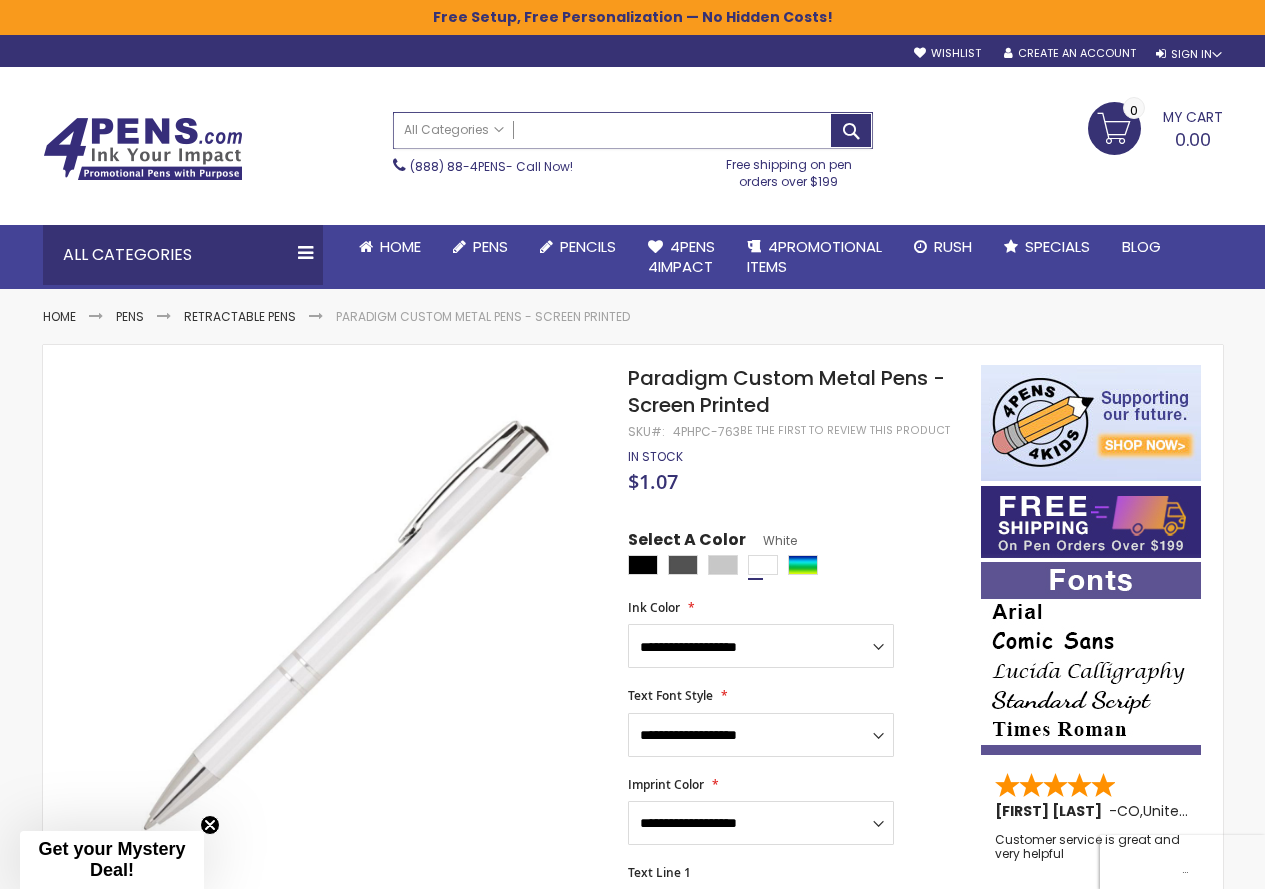 click on "Search" at bounding box center (633, 130) 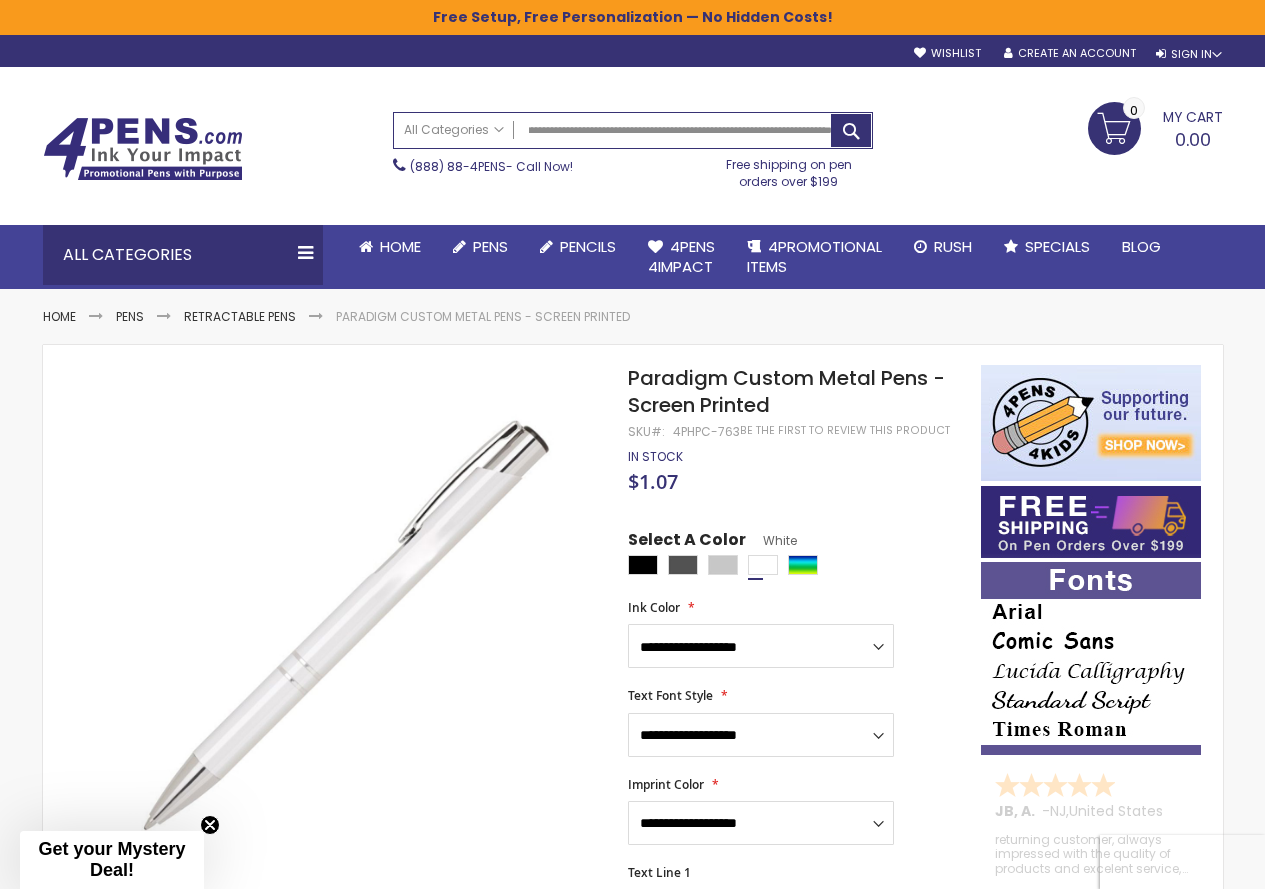 scroll, scrollTop: 0, scrollLeft: 0, axis: both 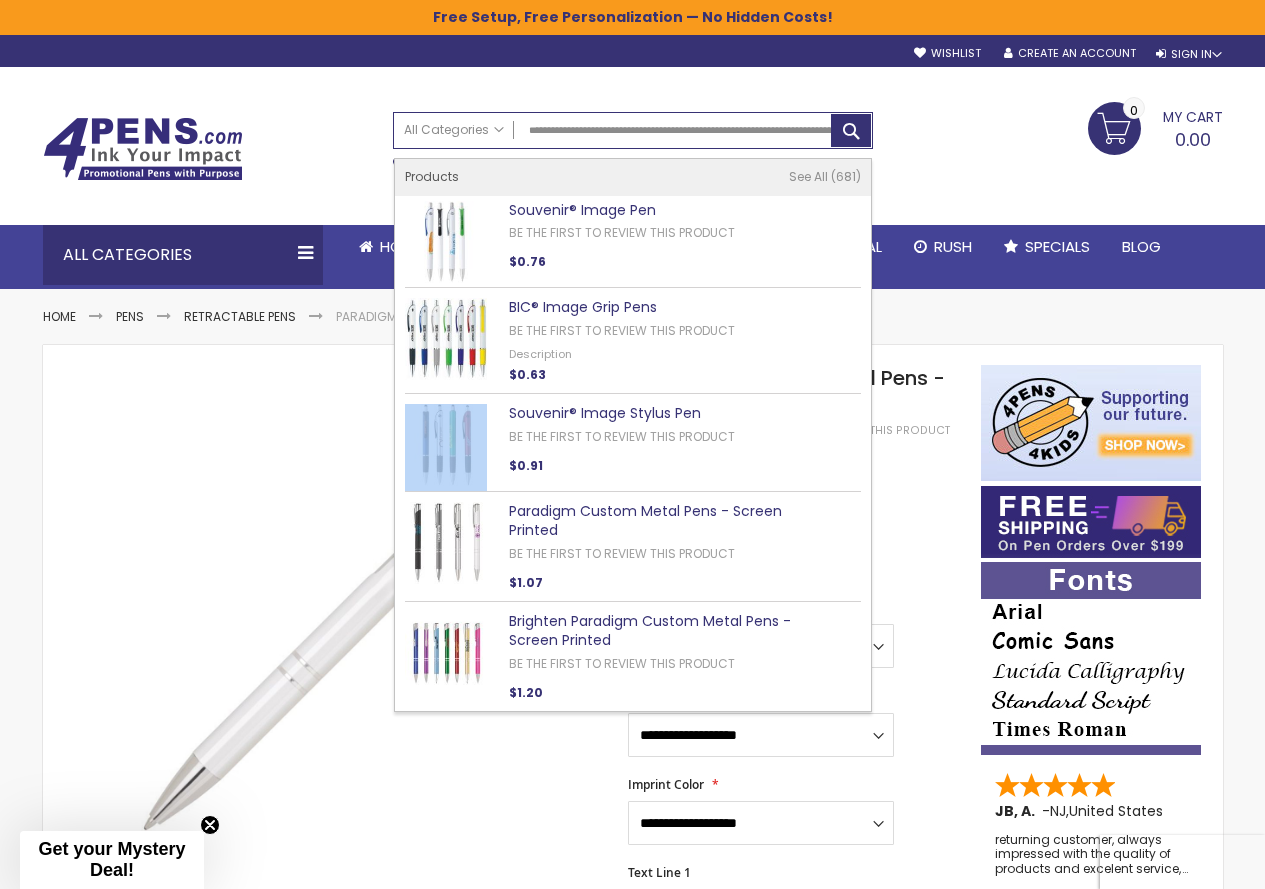 click on "Souvenir® Image Pen
Be the first to review this product
SKU :
$0.76
BIC® Image Grip Pens
SKU :  Description" at bounding box center (633, 451) 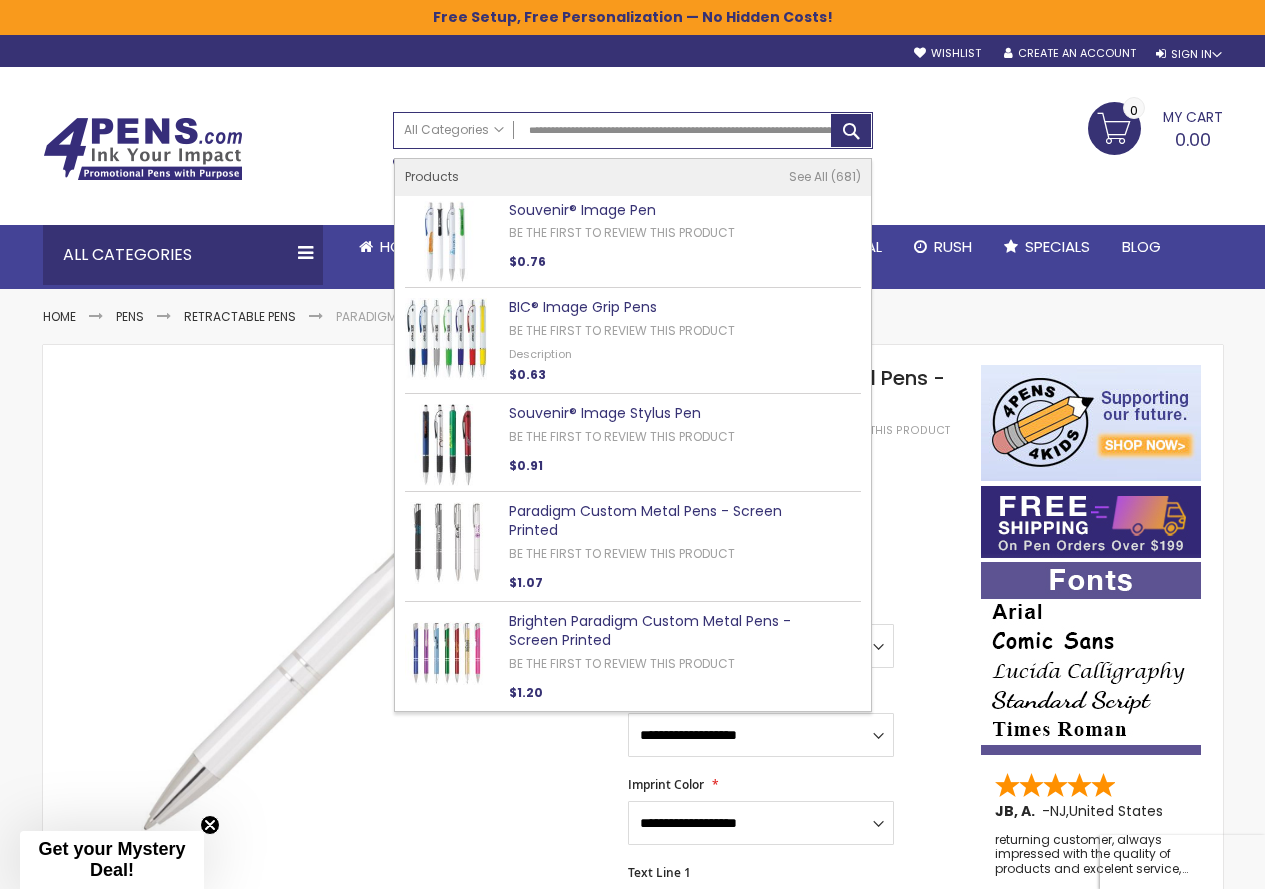 click on "**********" at bounding box center (794, 1156) 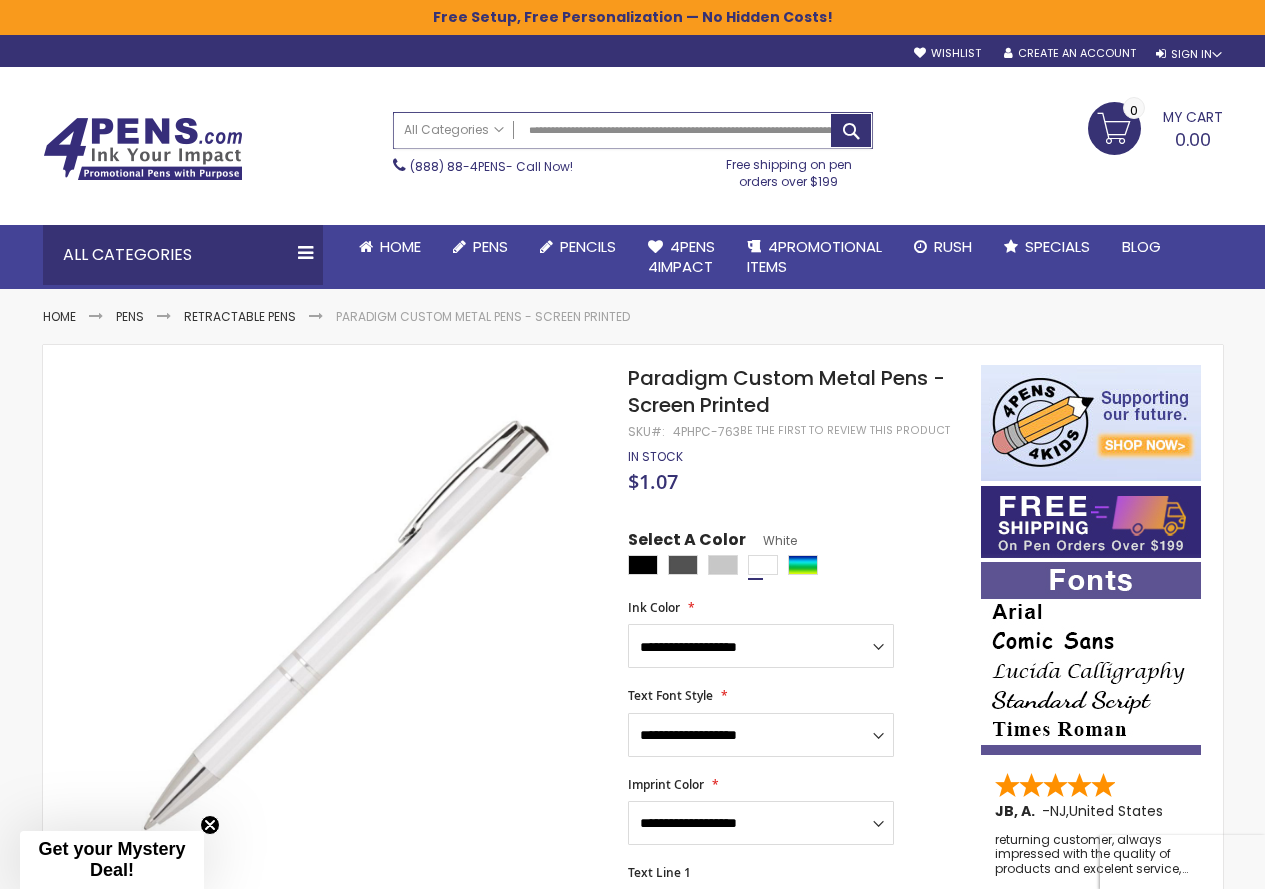 type on "**********" 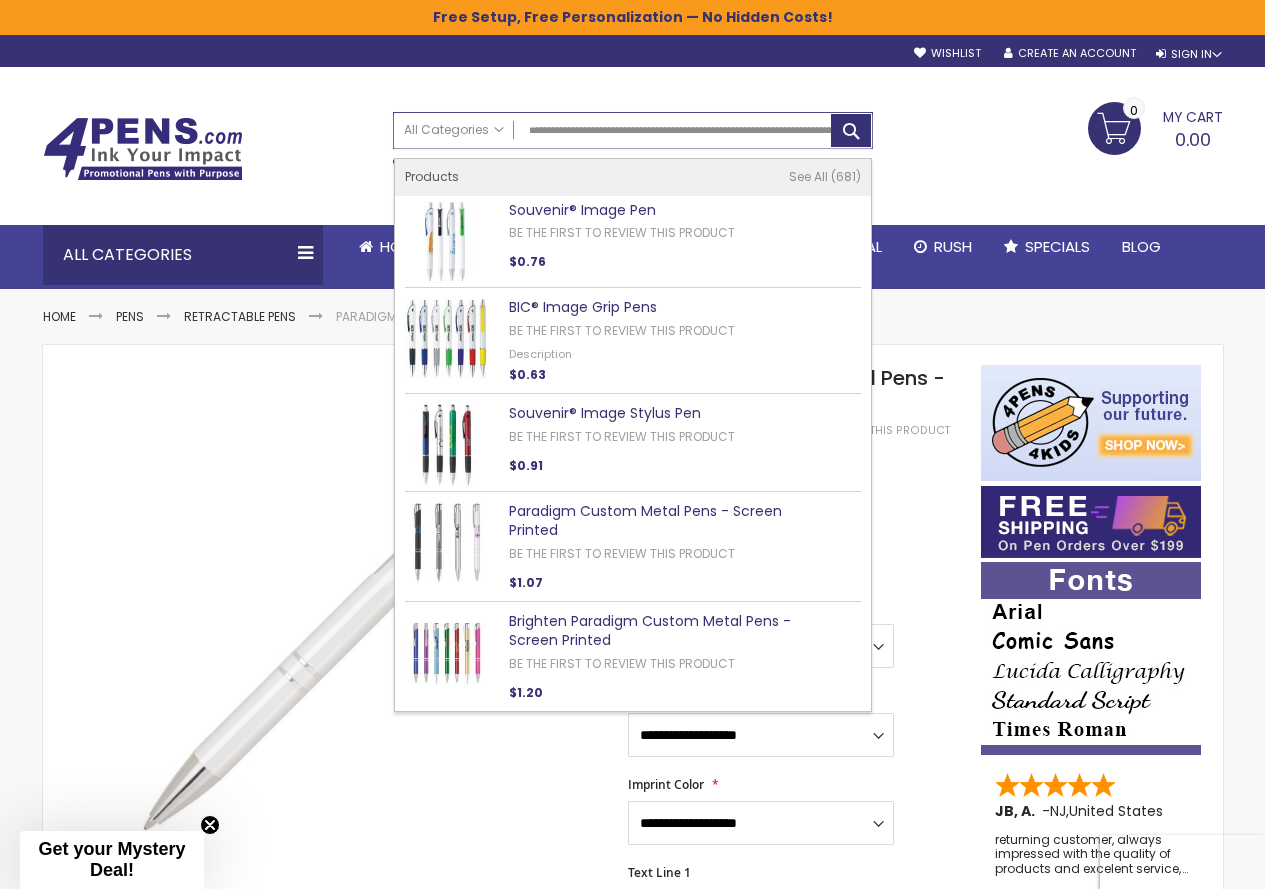 scroll, scrollTop: 0, scrollLeft: 204, axis: horizontal 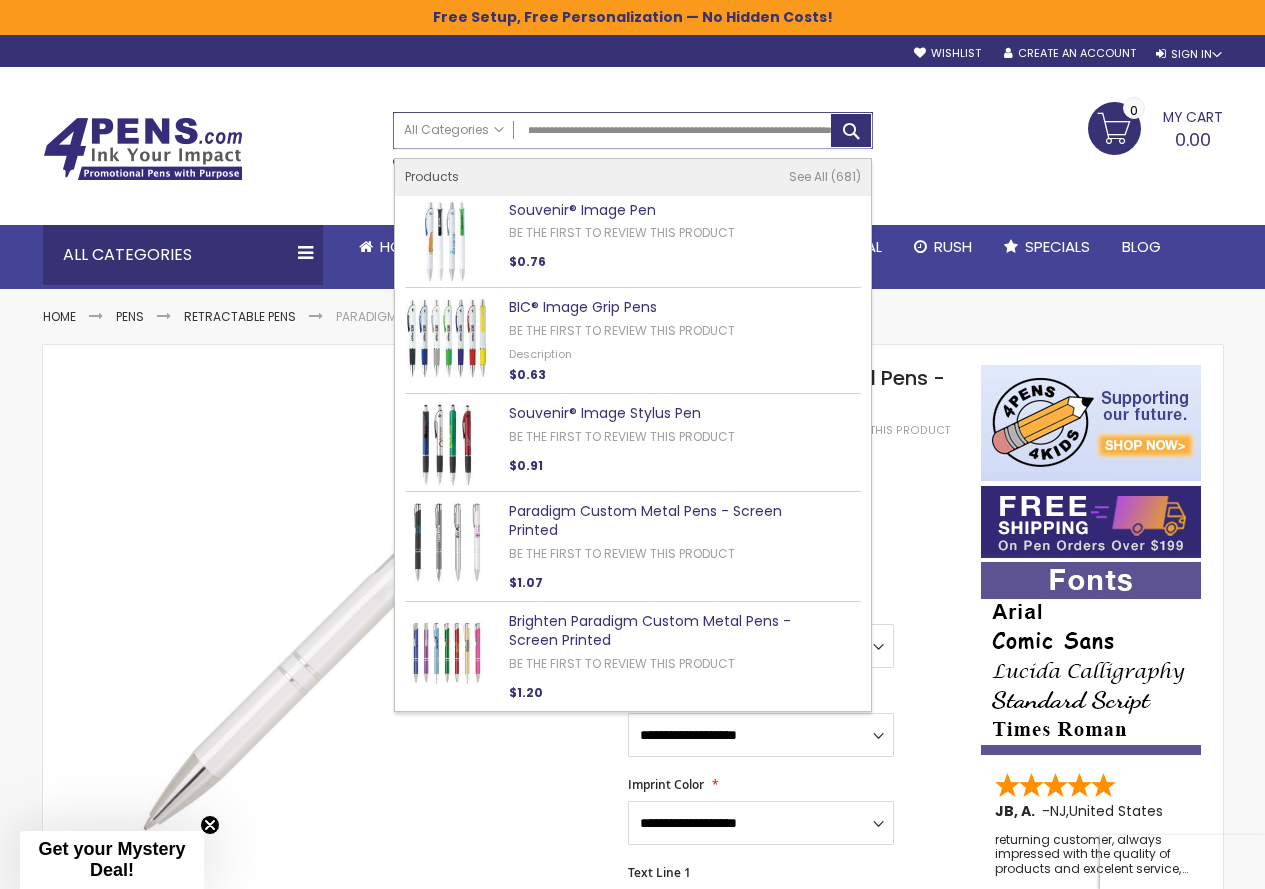 drag, startPoint x: 530, startPoint y: 129, endPoint x: 1166, endPoint y: 131, distance: 636.0032 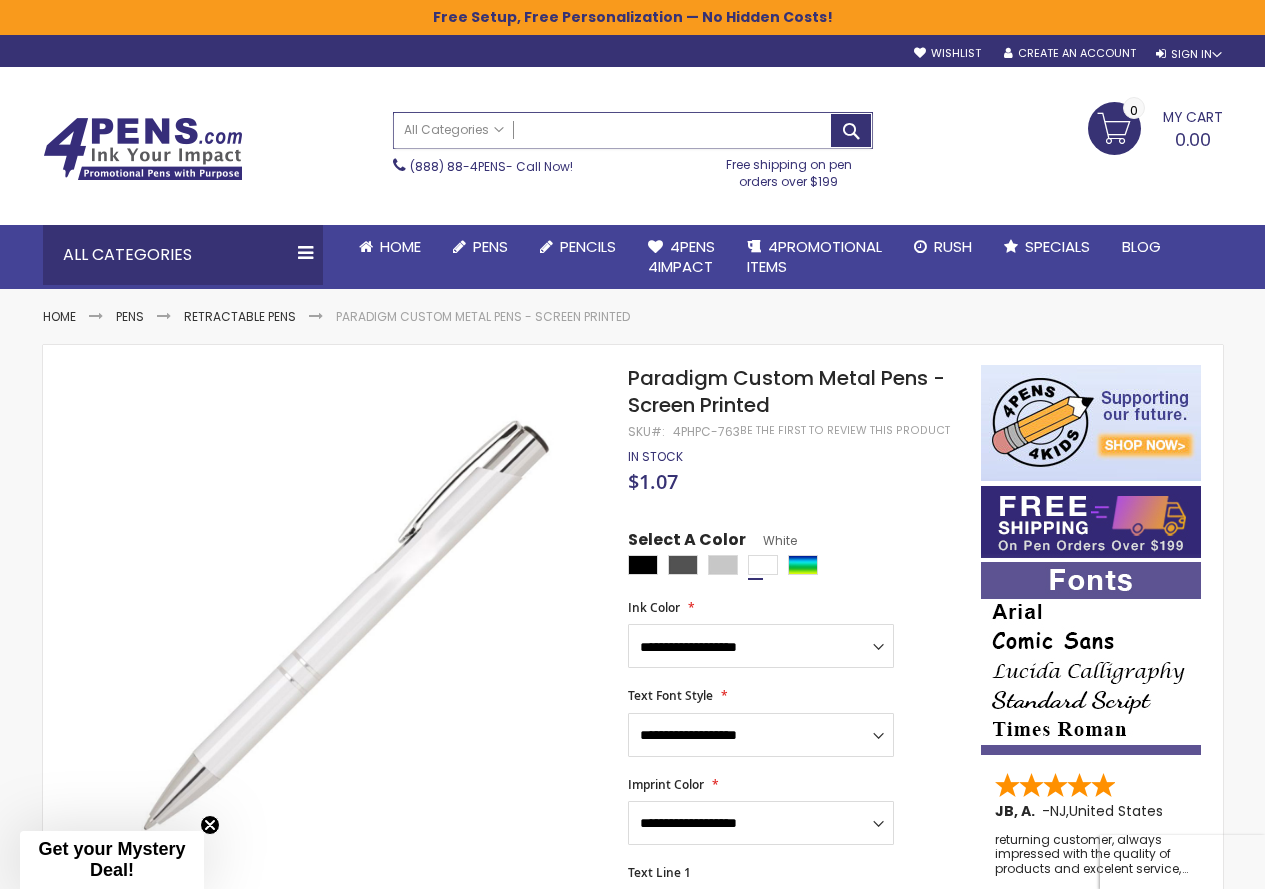 scroll, scrollTop: 0, scrollLeft: 0, axis: both 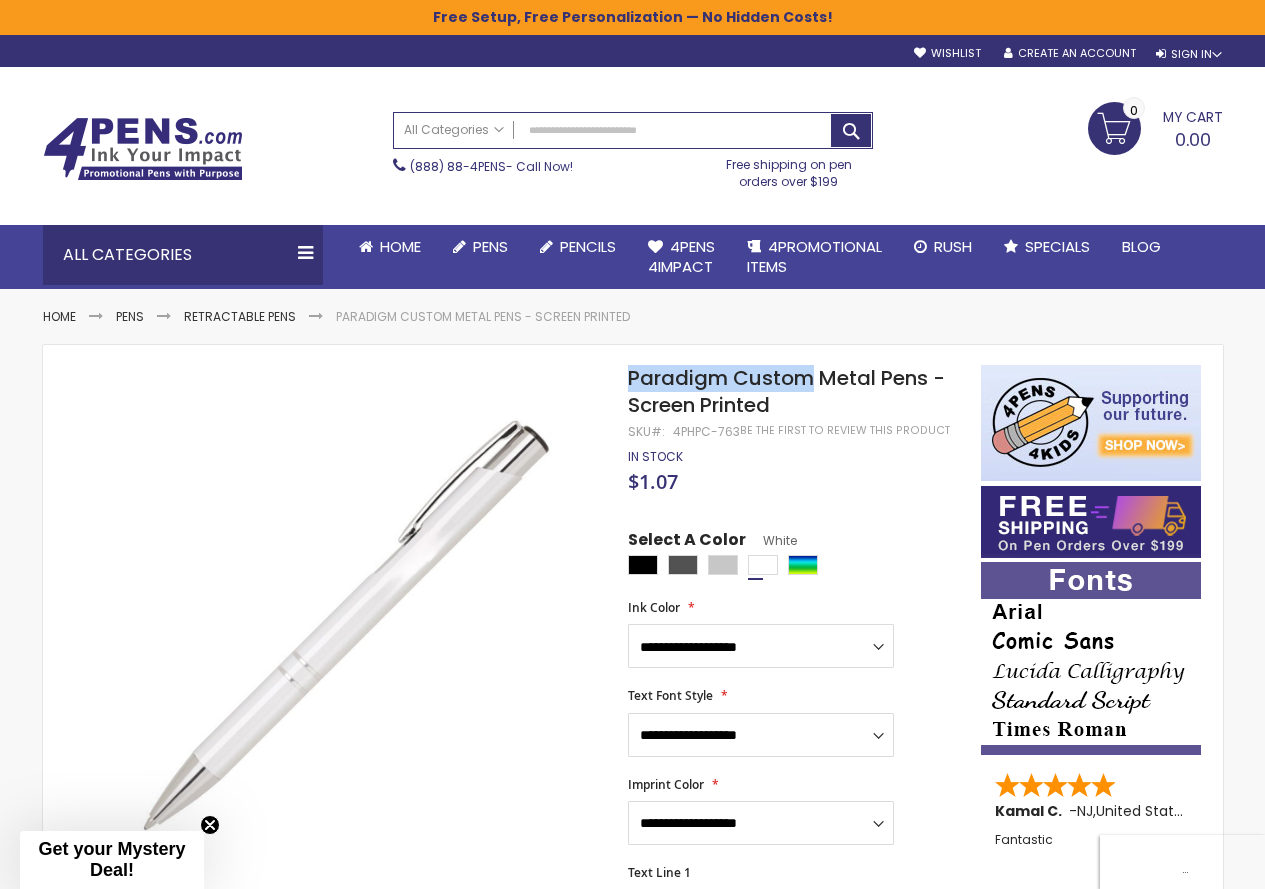 drag, startPoint x: 630, startPoint y: 367, endPoint x: 809, endPoint y: 377, distance: 179.27911 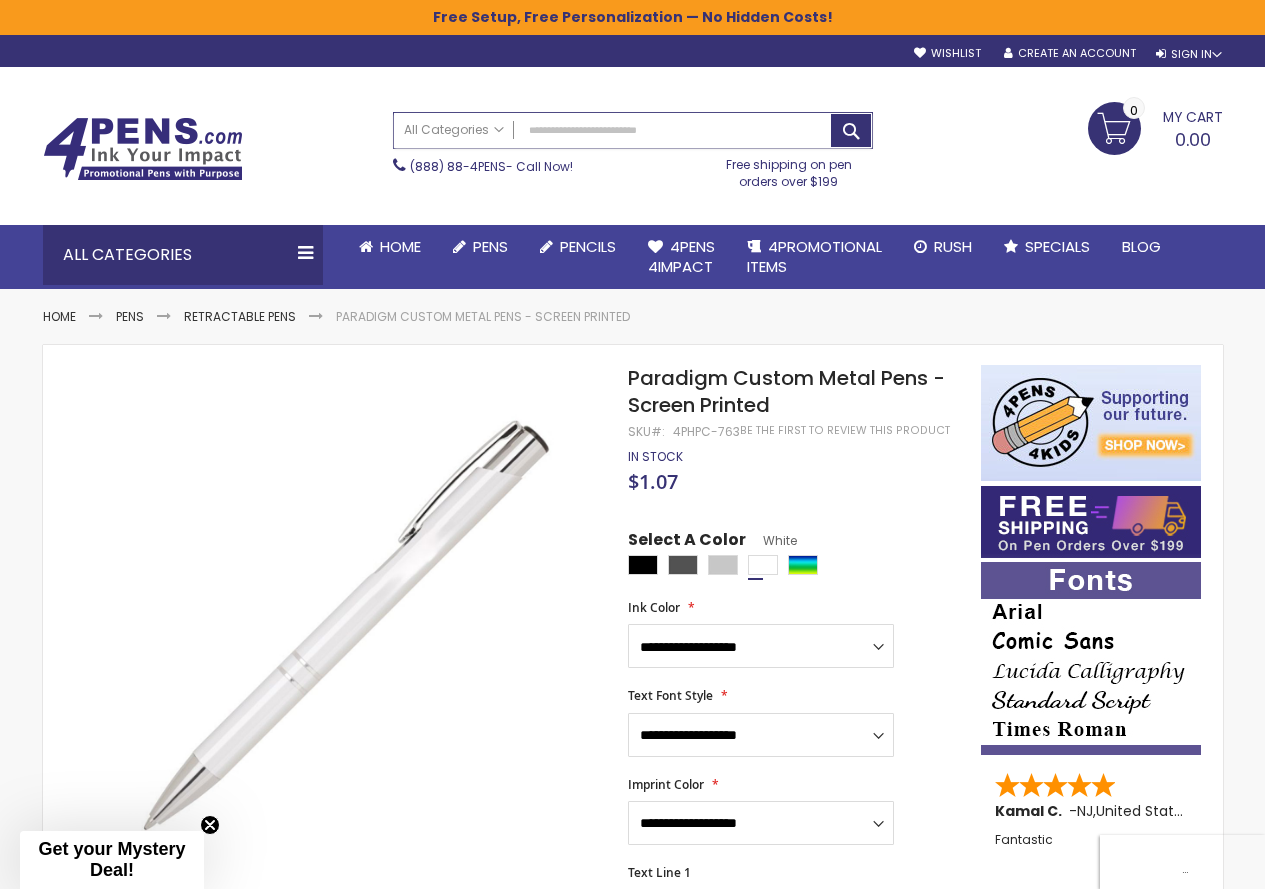 click on "Search" at bounding box center [633, 130] 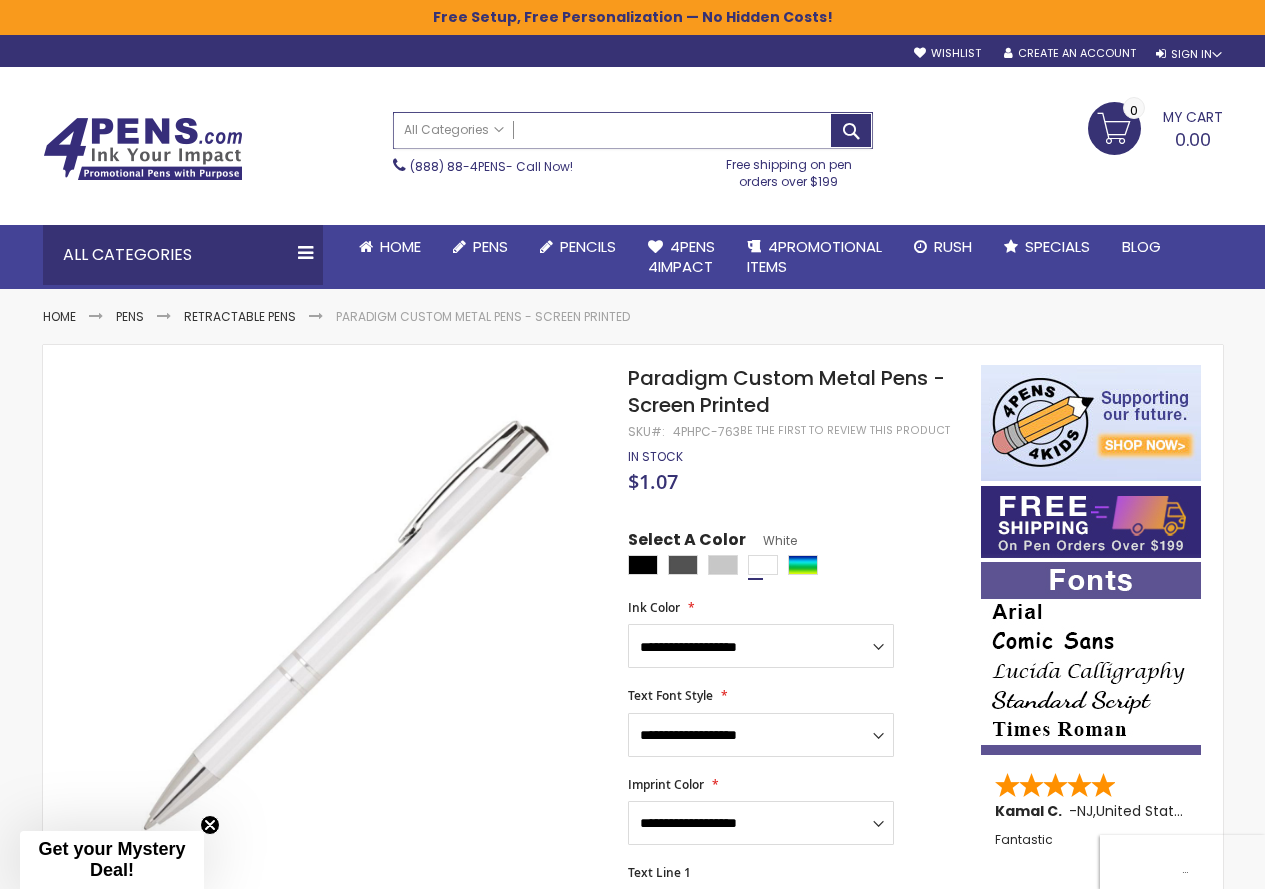 paste on "**********" 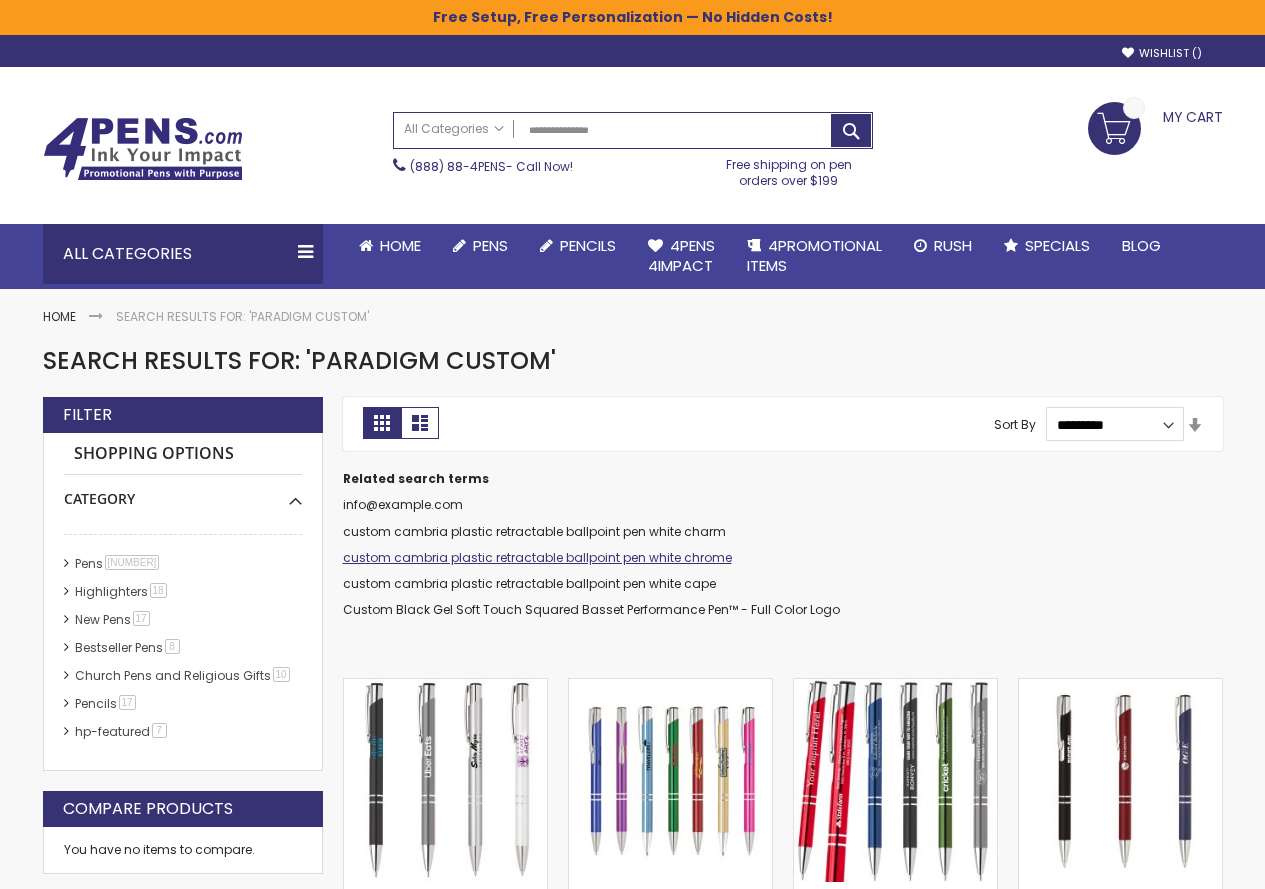 scroll, scrollTop: 0, scrollLeft: 0, axis: both 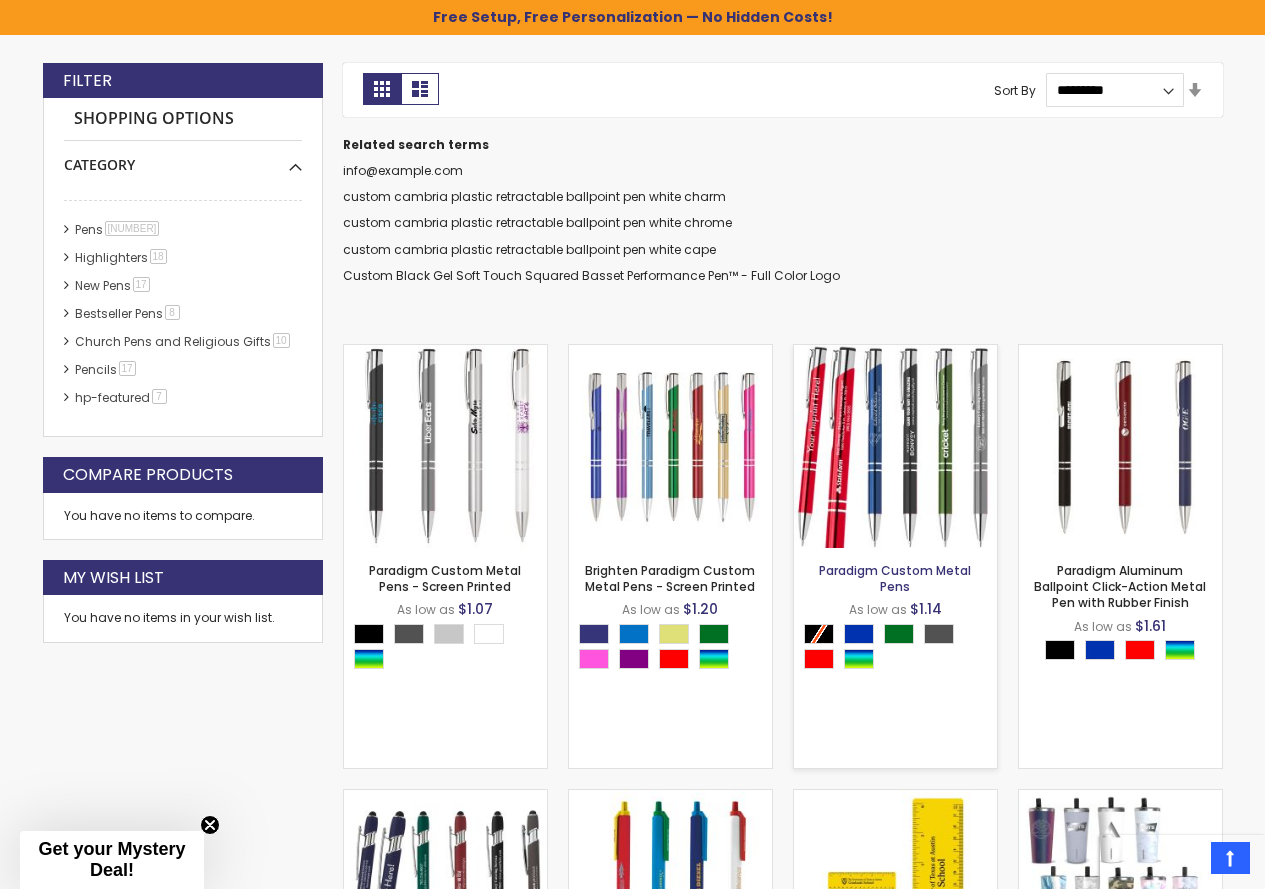 click on "Paradigm Custom Metal Pens" at bounding box center [895, 578] 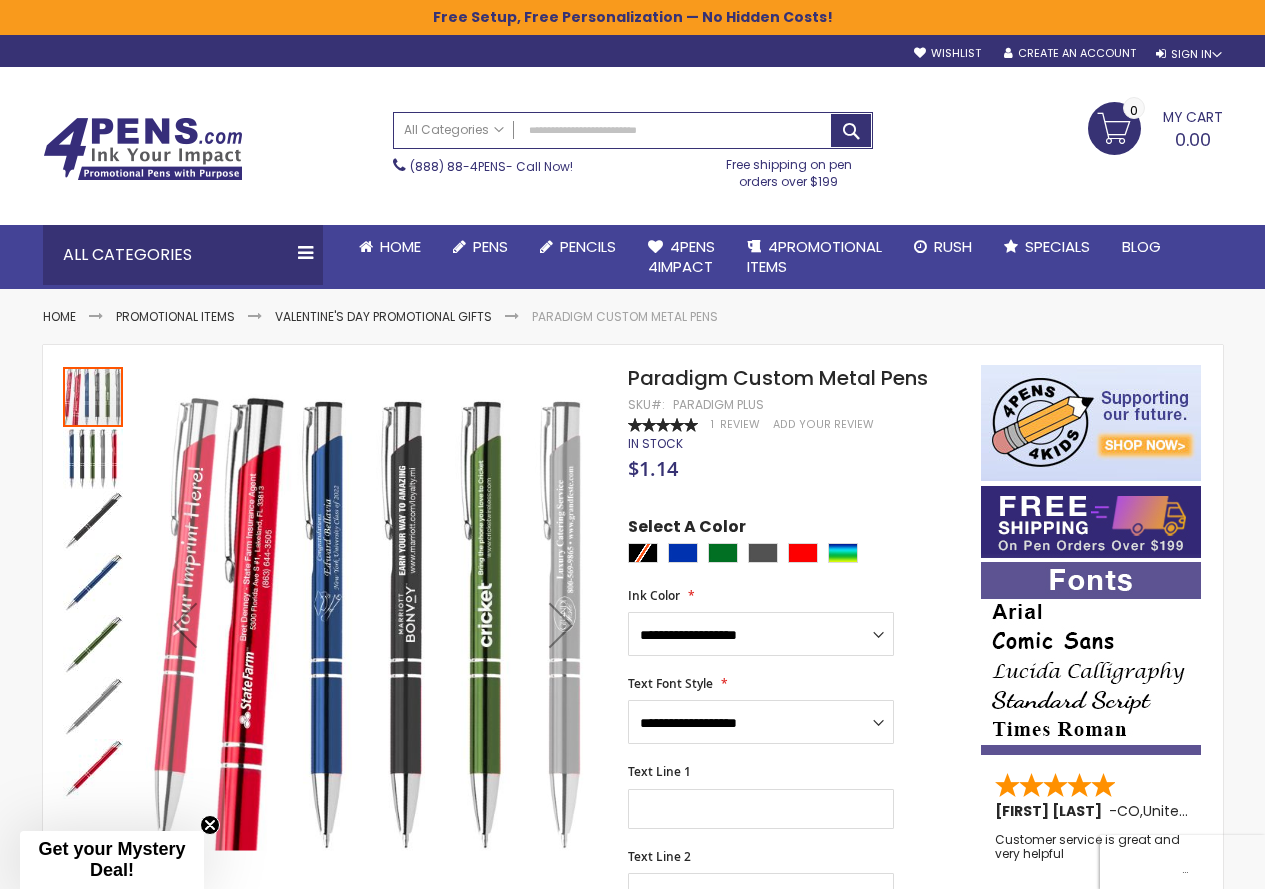 scroll, scrollTop: 0, scrollLeft: 0, axis: both 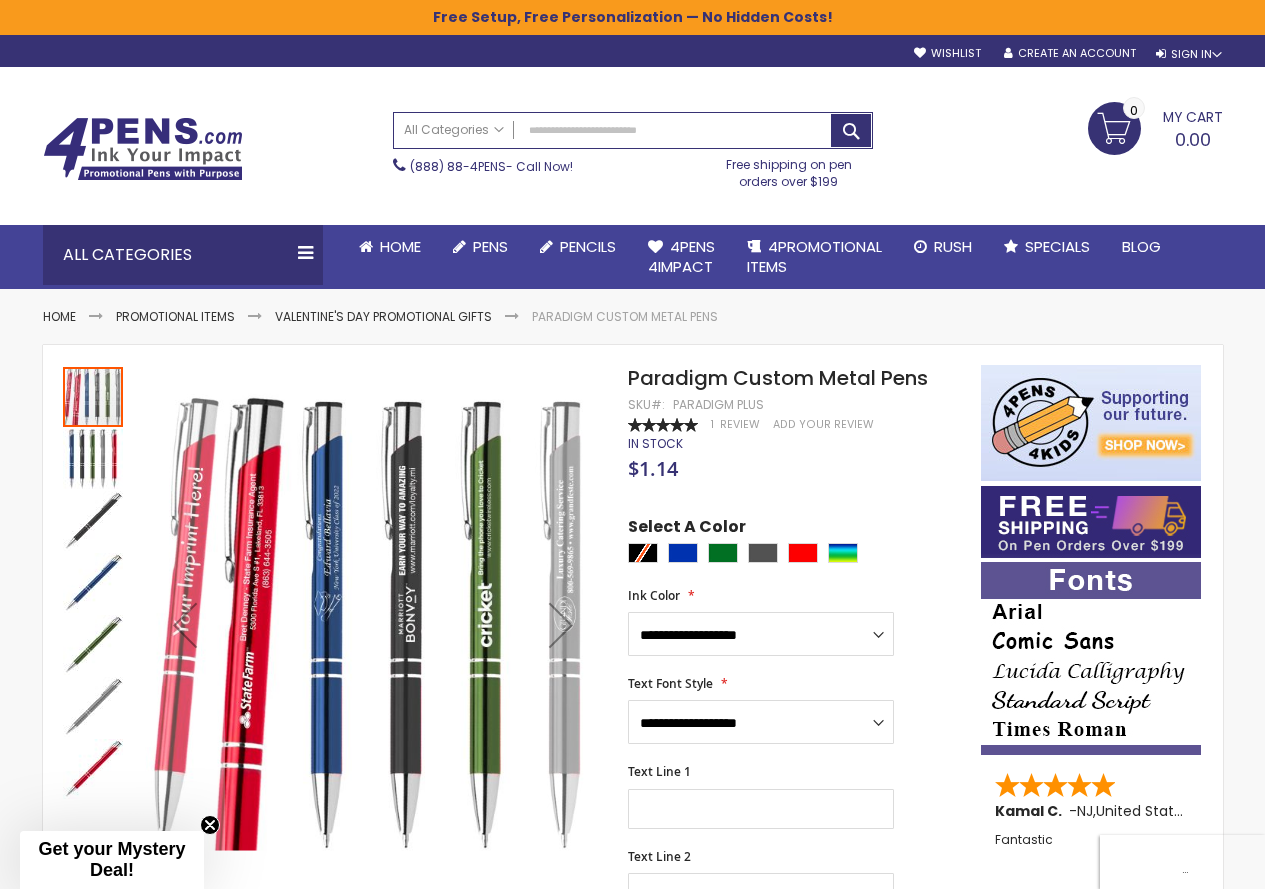 click on "Search
All Categories
All Categories
Pens Plastic Pens Metal Pens Grip Pens Laser Engraved Pens LaserMax® Pens Retractable Pens Wedding Pens BIC® Pens Gel Pens Value Pens Stylus Pens Light Up Pens Stick Pens Mirror Etched Twist Pen Rollerball Antimicrobial Pens Low Minimum Pens Blue ink Pens Pen Gift Sets Hybrid ink Pens Full Color Logo Pens Eco Friendly Pens Novelty Pens USA Pens Multi Color Pens Executive Pens Scented Pens Garland Pens Highlighters New Pens Bestseller Pens Church Pens and Religious Gifts Pencils Carpenter Pencils Mechanical Pencils Custom Golf Pencils Standard #2 Pencils hp-featured Realtor Pens - Promotional Products Promotional Items Custom Mugs Valentine's Day Promotional Gifts Custom Keychains Custom Koozies - Can Coolers Custom Sticky Notes Custom Umbrellas Custom Notebooks Custom Tote Bags  Custom Tumblers Custom Backpacks Custom Coolers Golf" at bounding box center [633, 130] 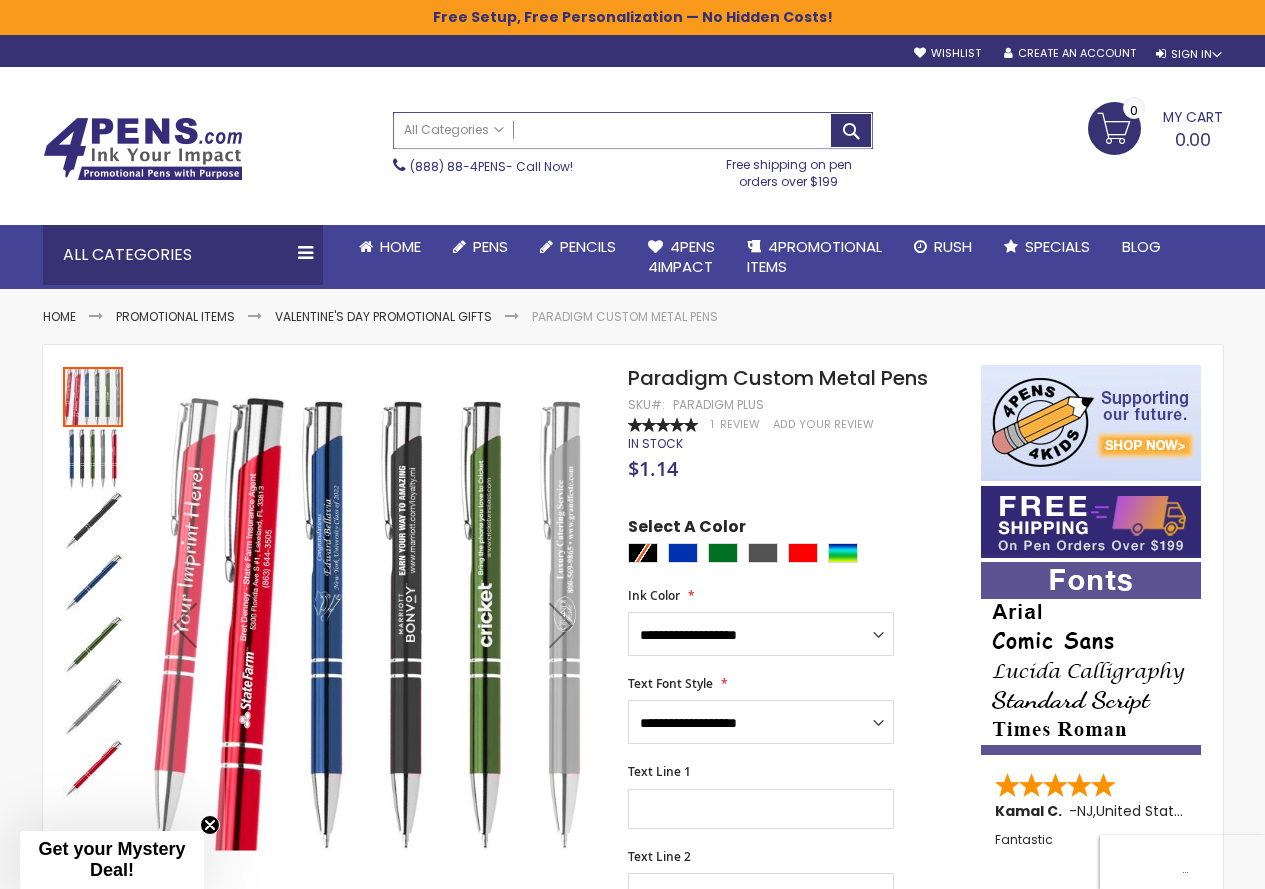 click on "Search" at bounding box center (633, 130) 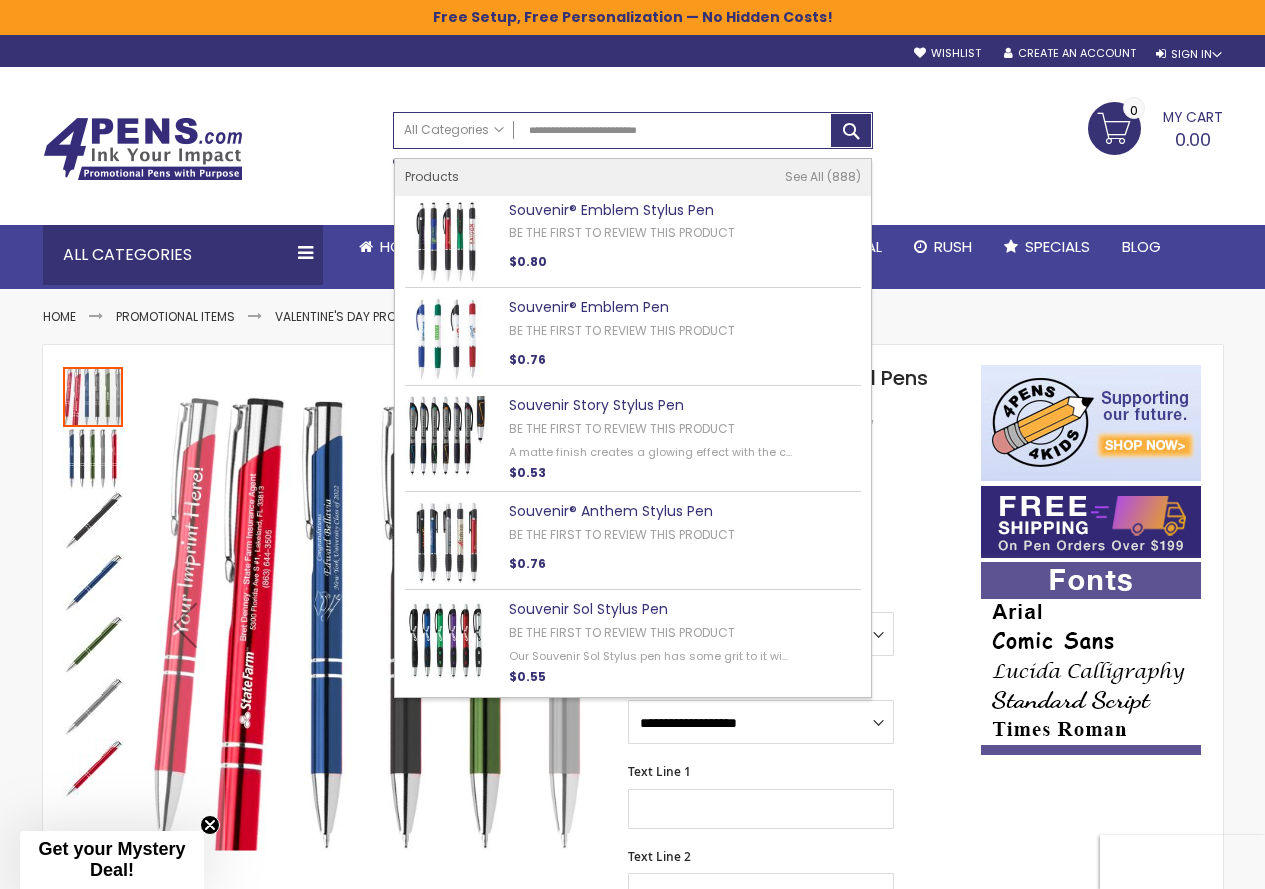 type on "**********" 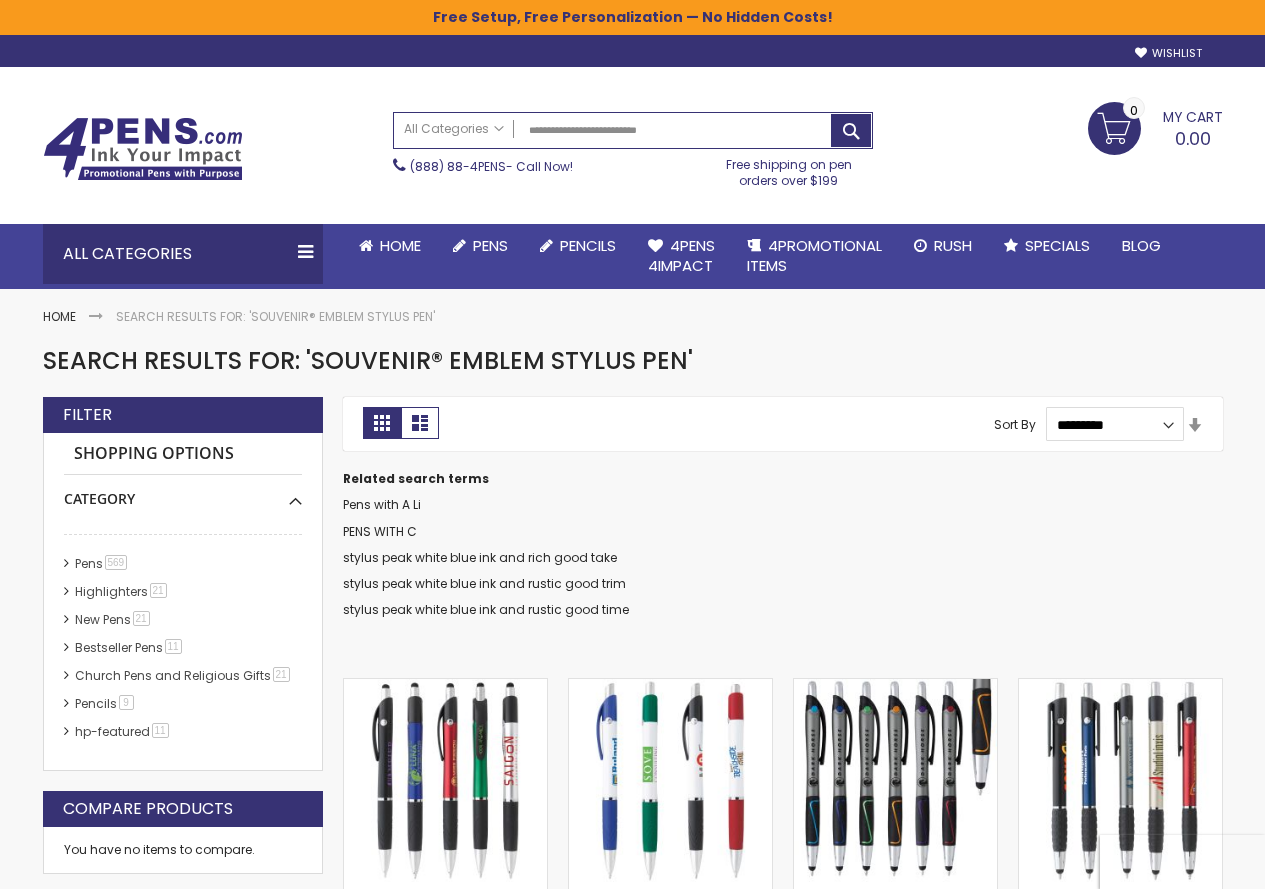 scroll, scrollTop: 0, scrollLeft: 0, axis: both 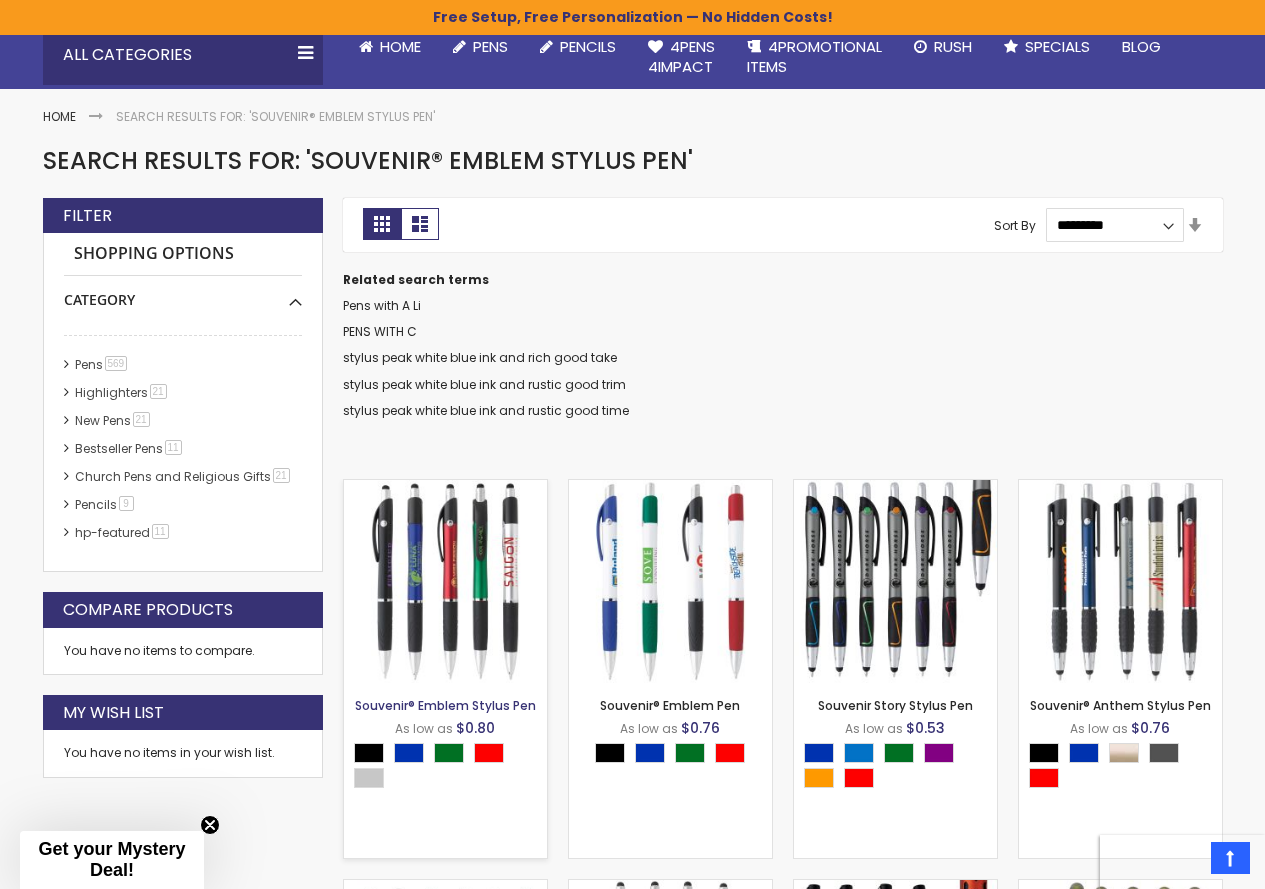 click on "Souvenir® Emblem Stylus Pen" at bounding box center [445, 705] 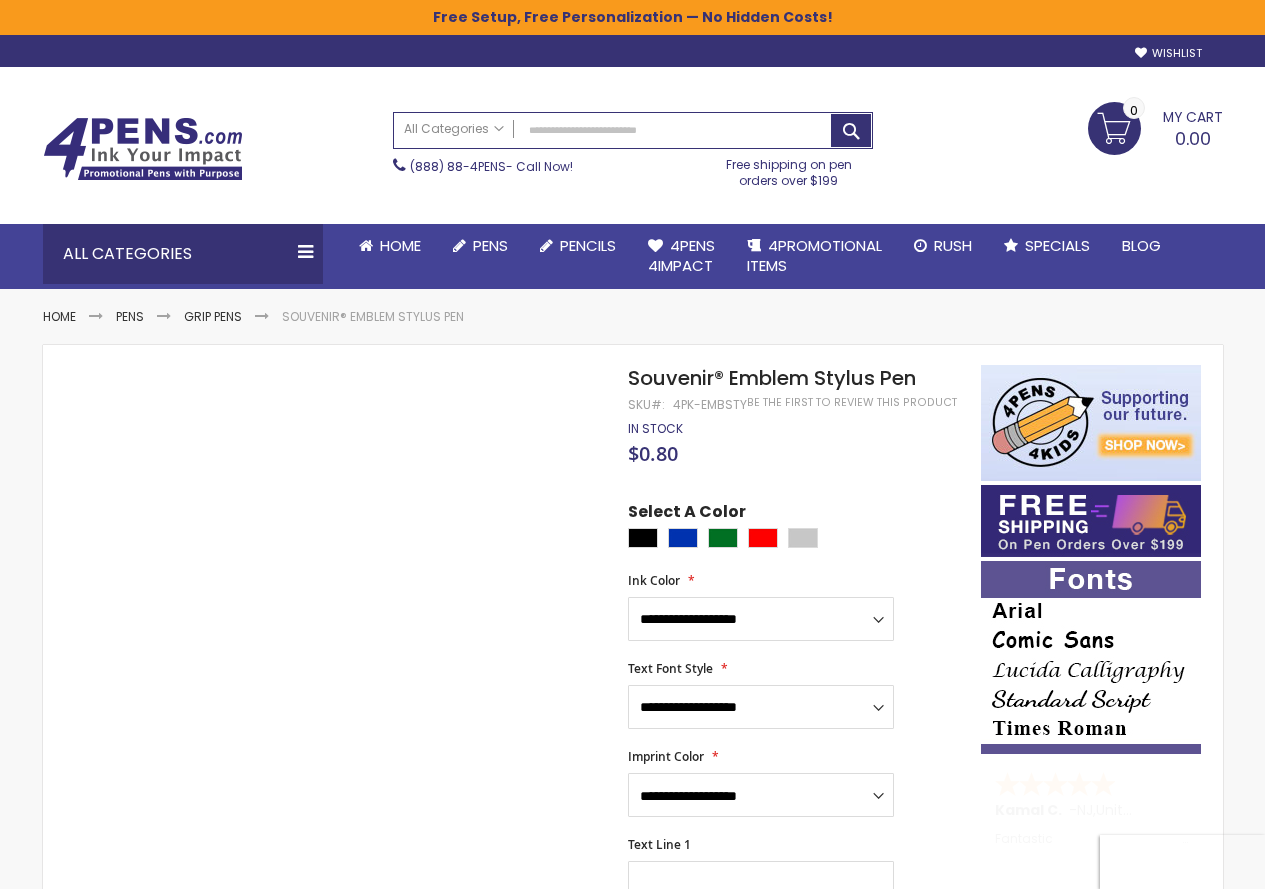 scroll, scrollTop: 0, scrollLeft: 0, axis: both 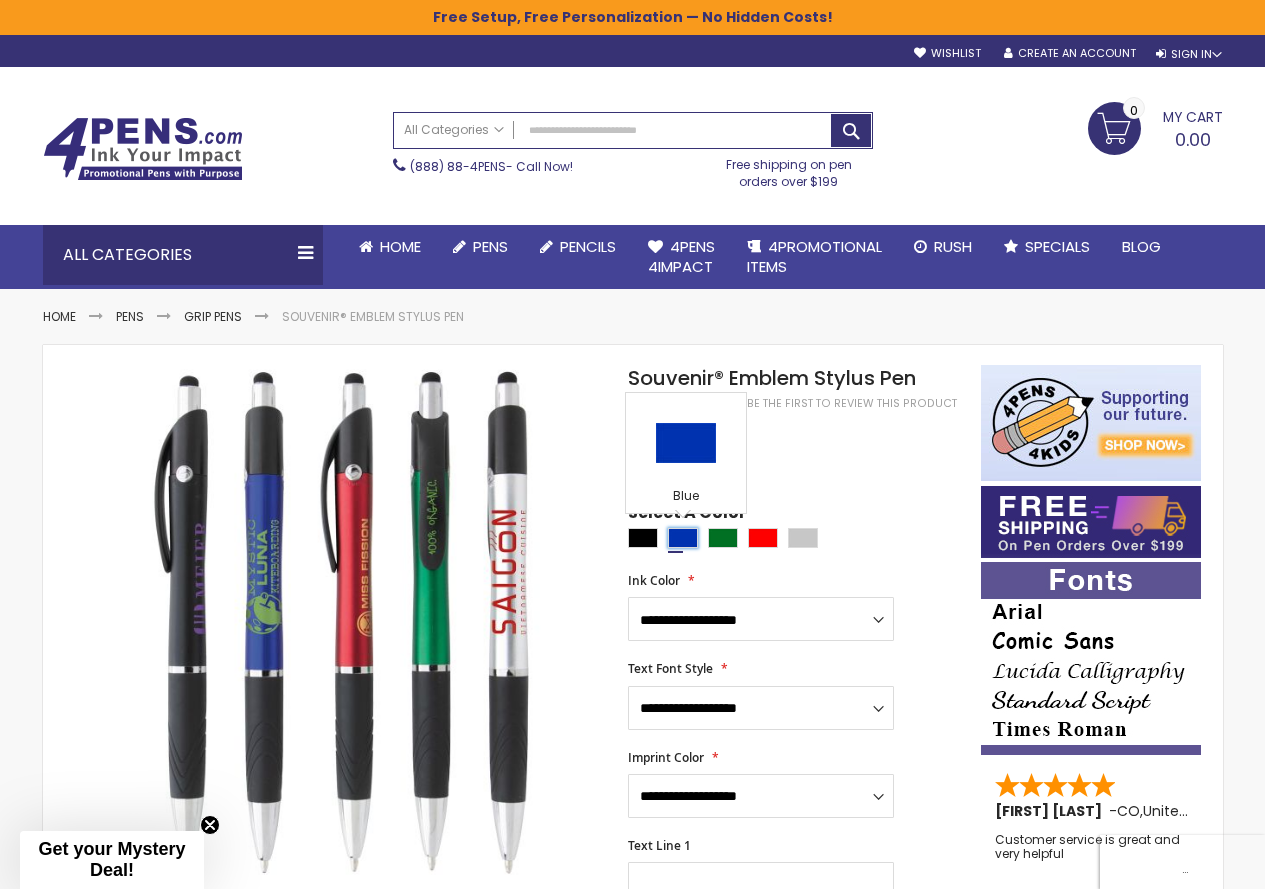 click at bounding box center (683, 538) 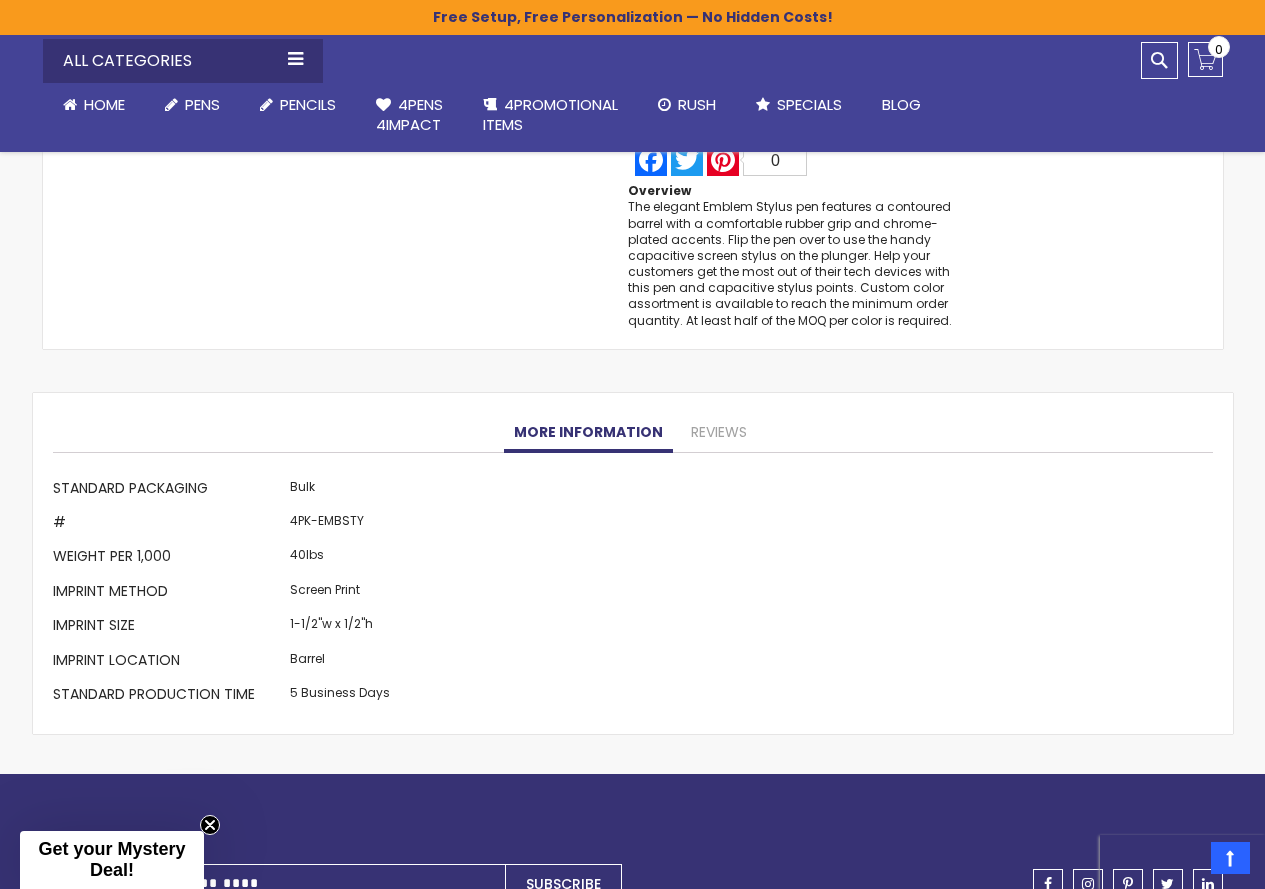 scroll, scrollTop: 2000, scrollLeft: 0, axis: vertical 